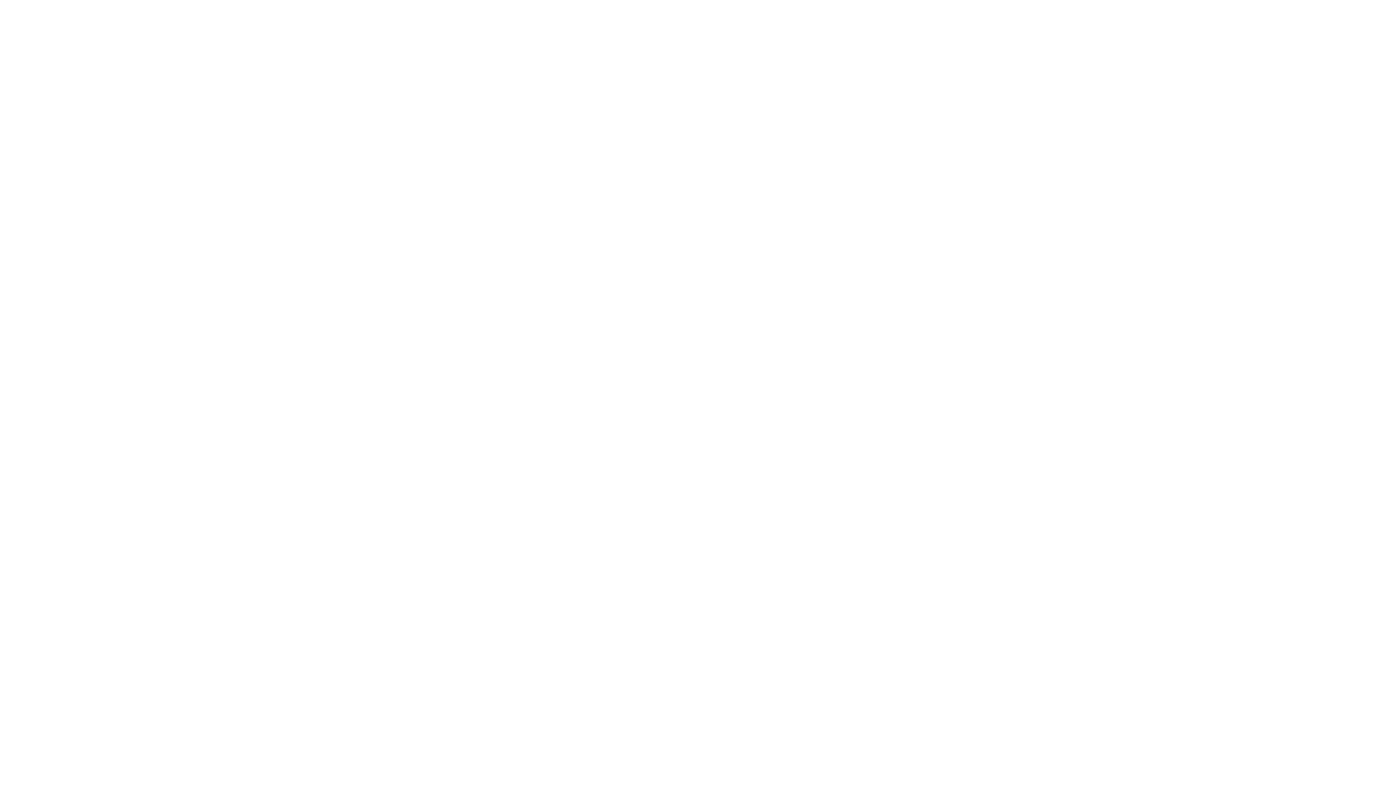 scroll, scrollTop: 0, scrollLeft: 0, axis: both 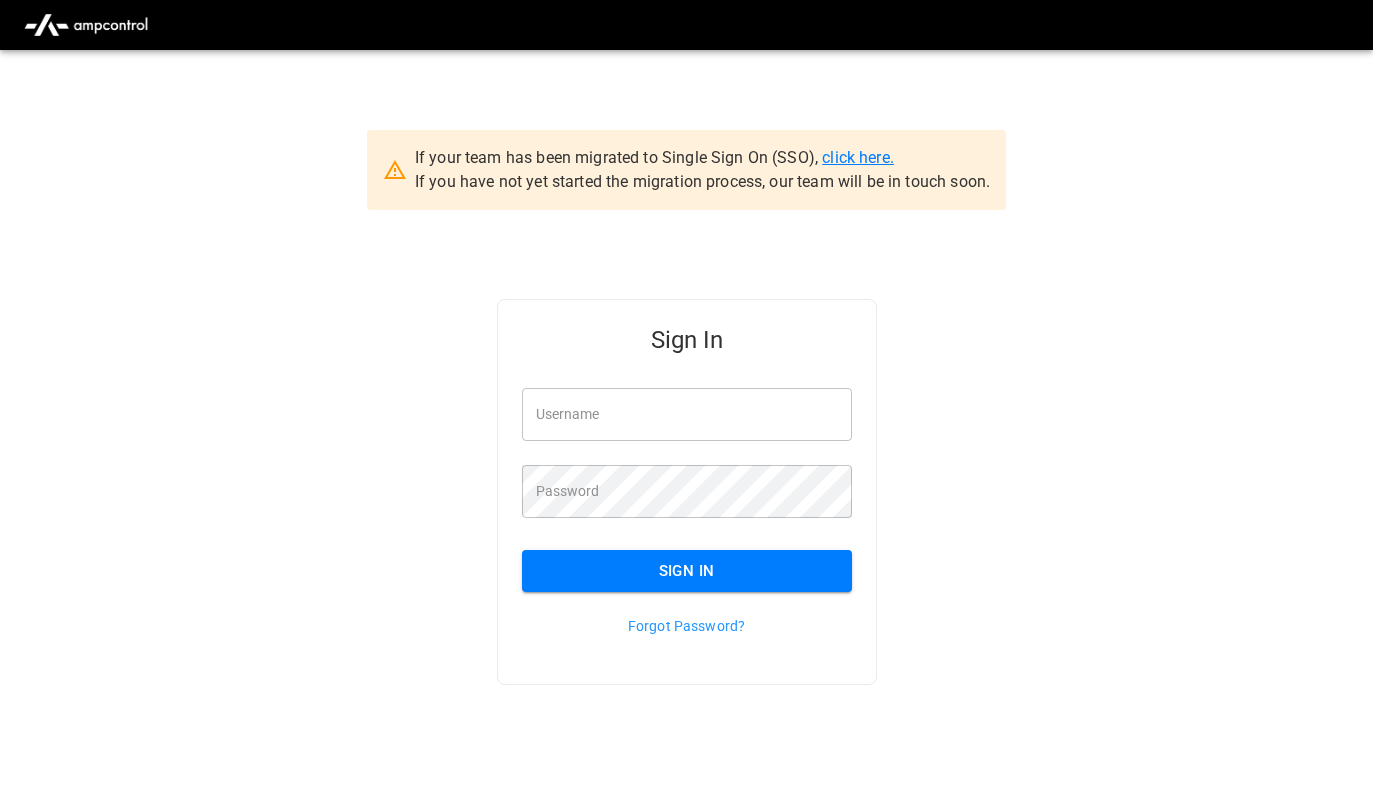 type on "**********" 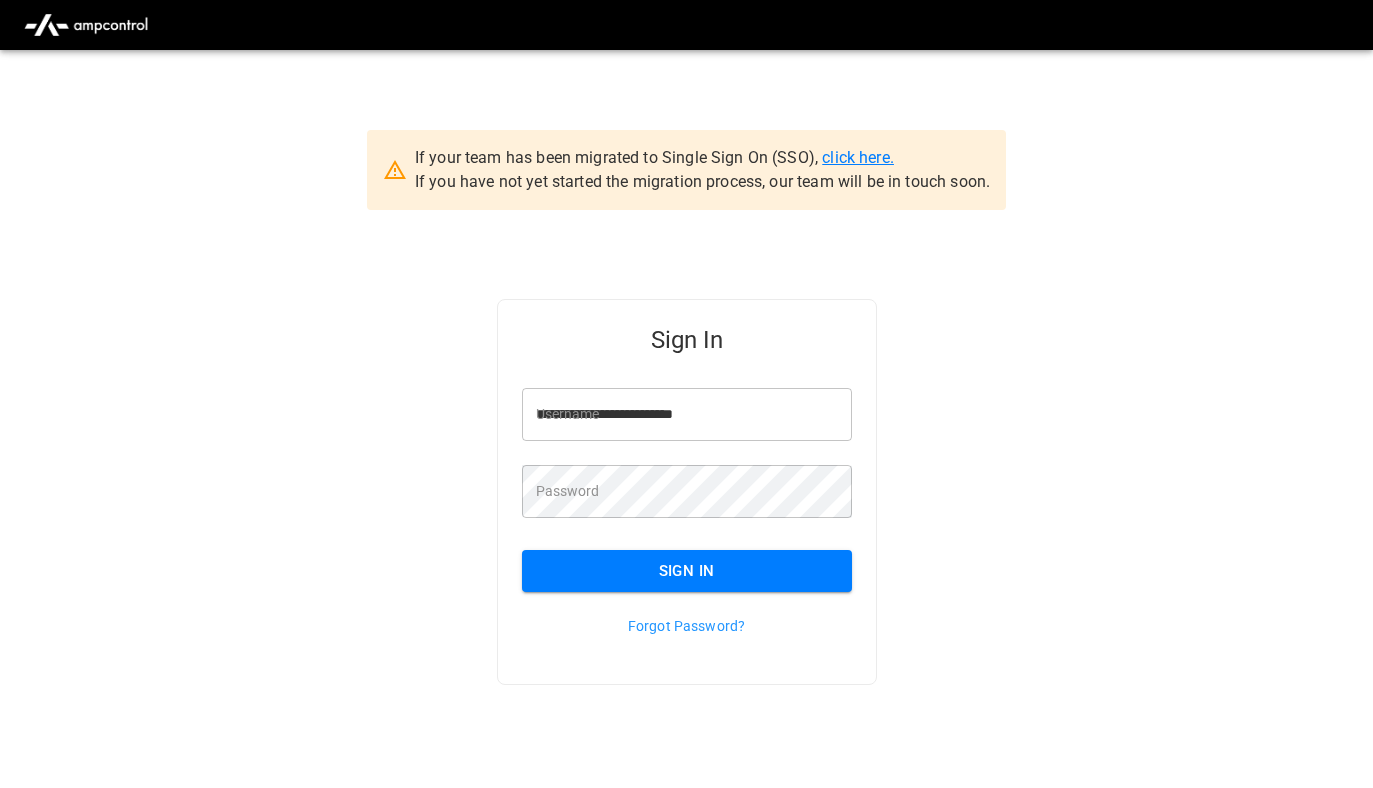 click on "click here." at bounding box center [858, 157] 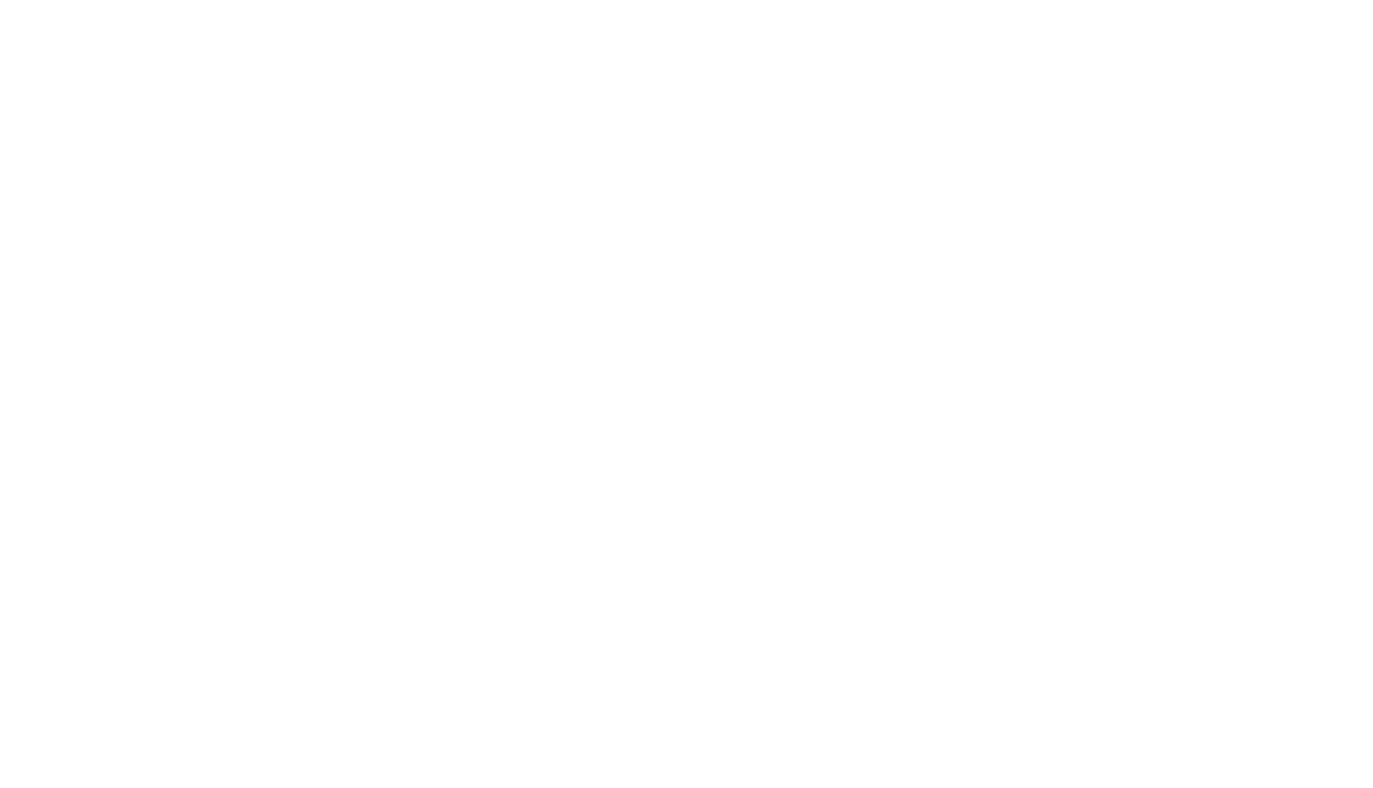 scroll, scrollTop: 0, scrollLeft: 0, axis: both 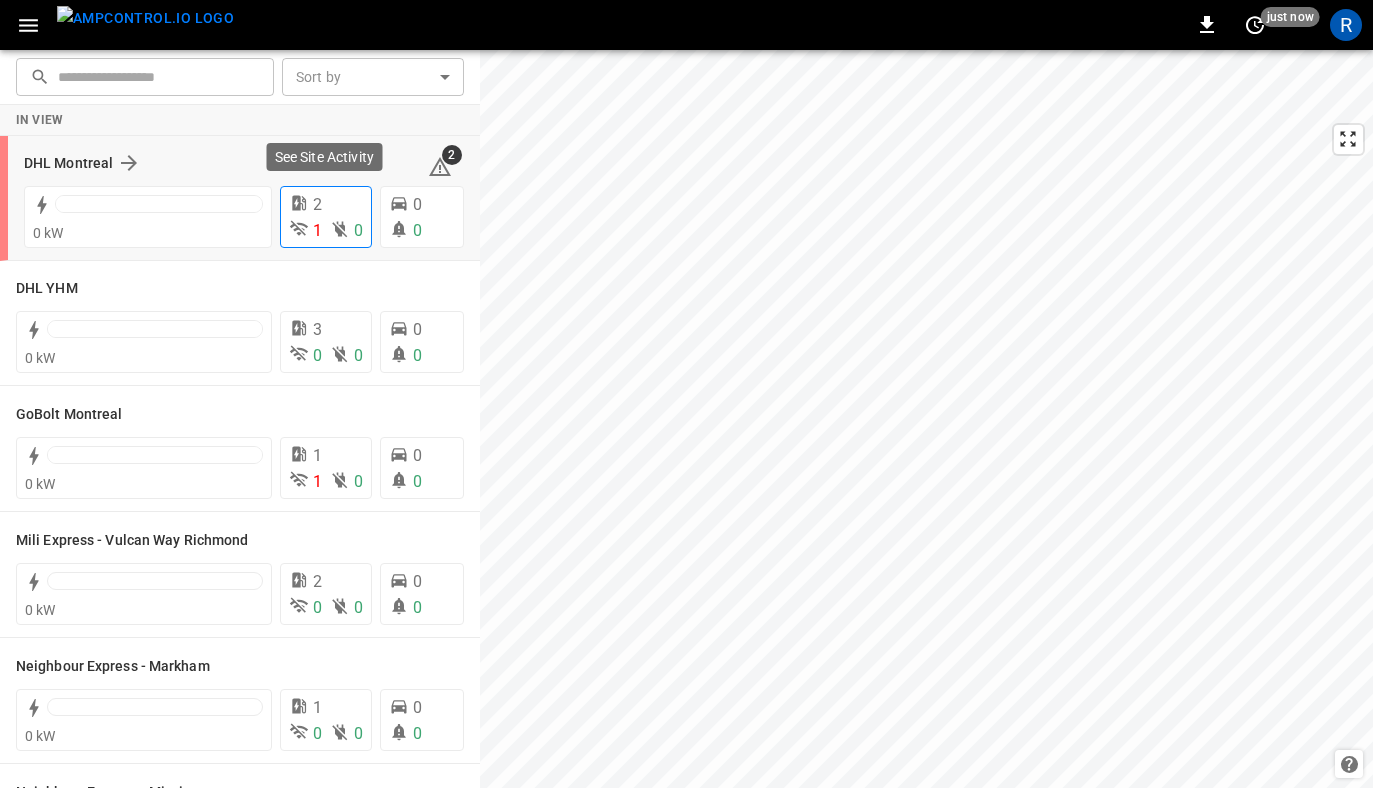 click on "1" at bounding box center [305, 231] 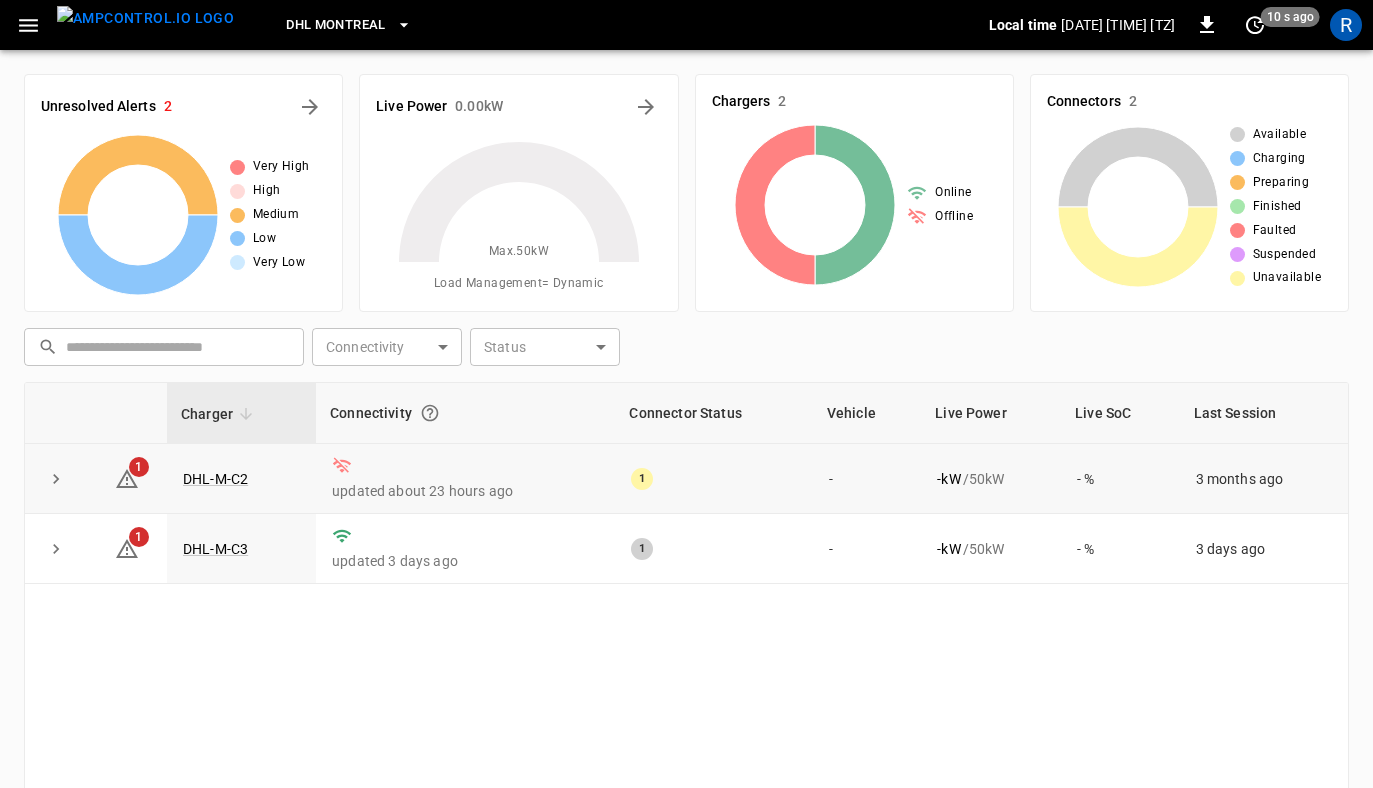 click 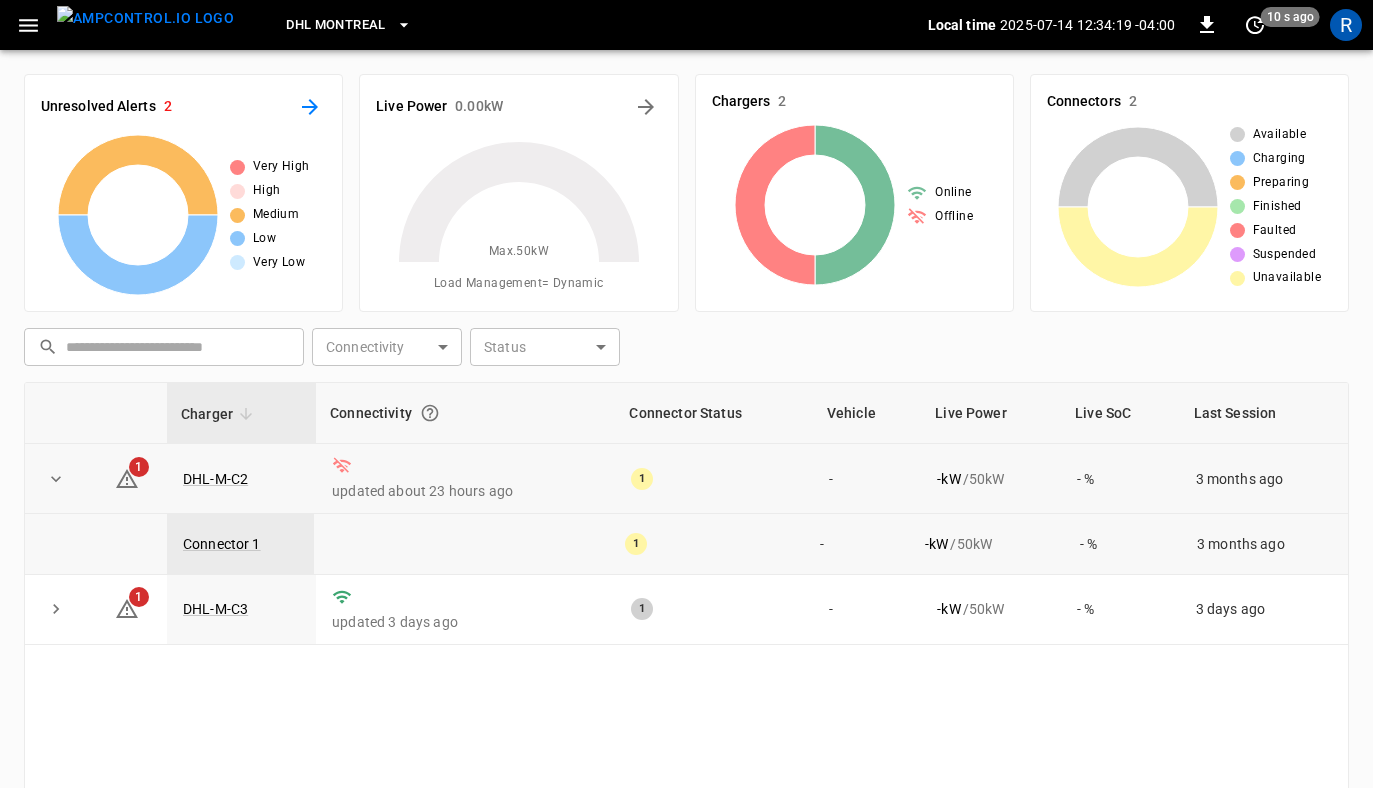 click 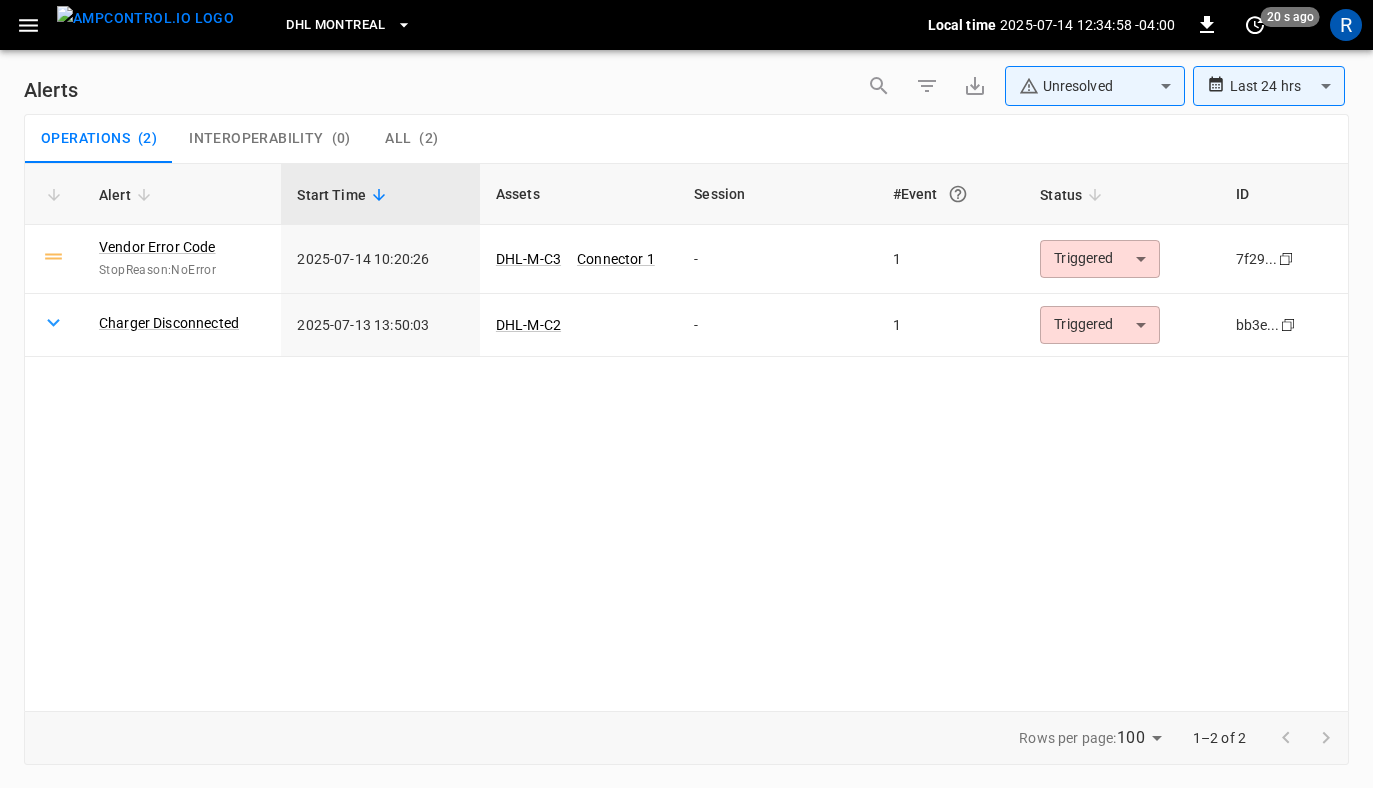 click on "DHL Montreal" at bounding box center (335, 25) 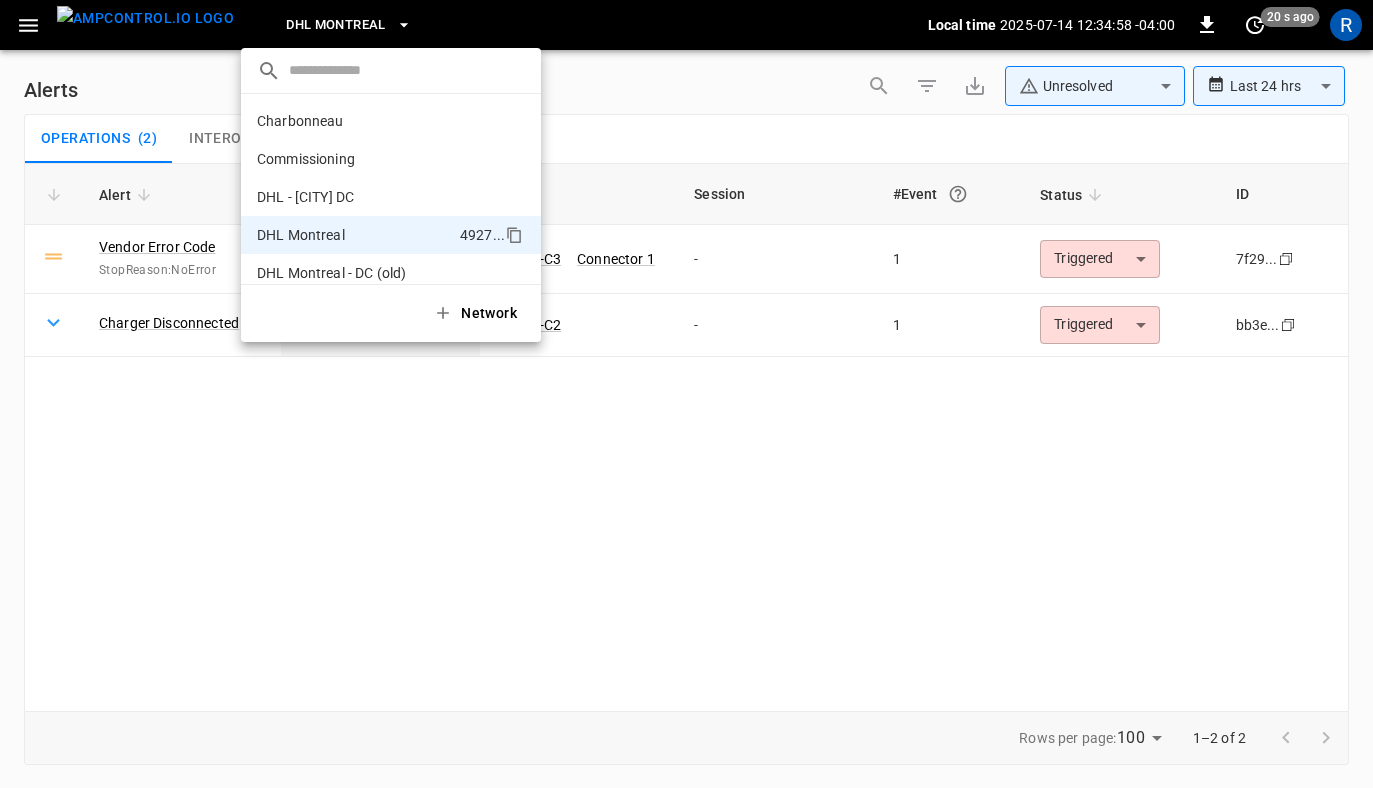 click at bounding box center [686, 394] 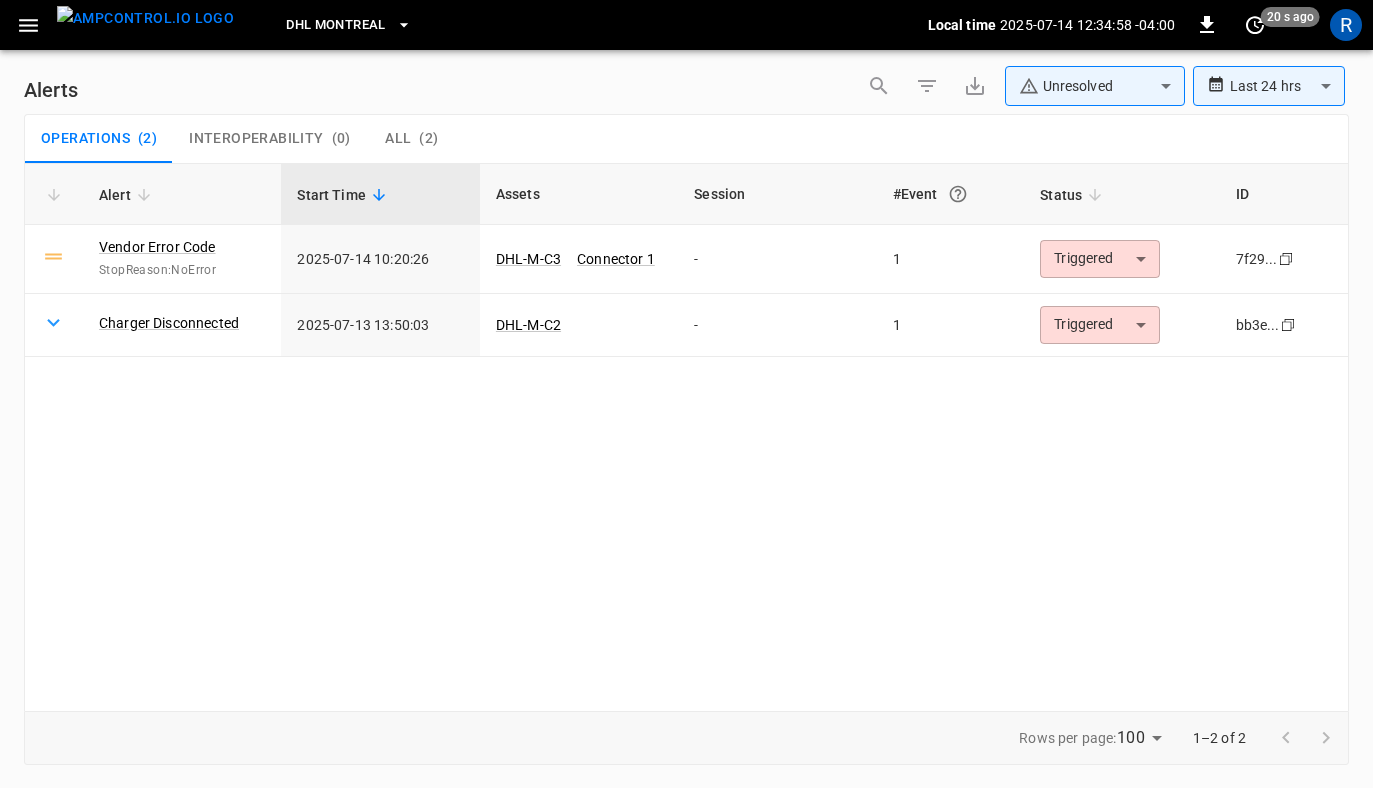 click on "DHL Montreal" at bounding box center (335, 25) 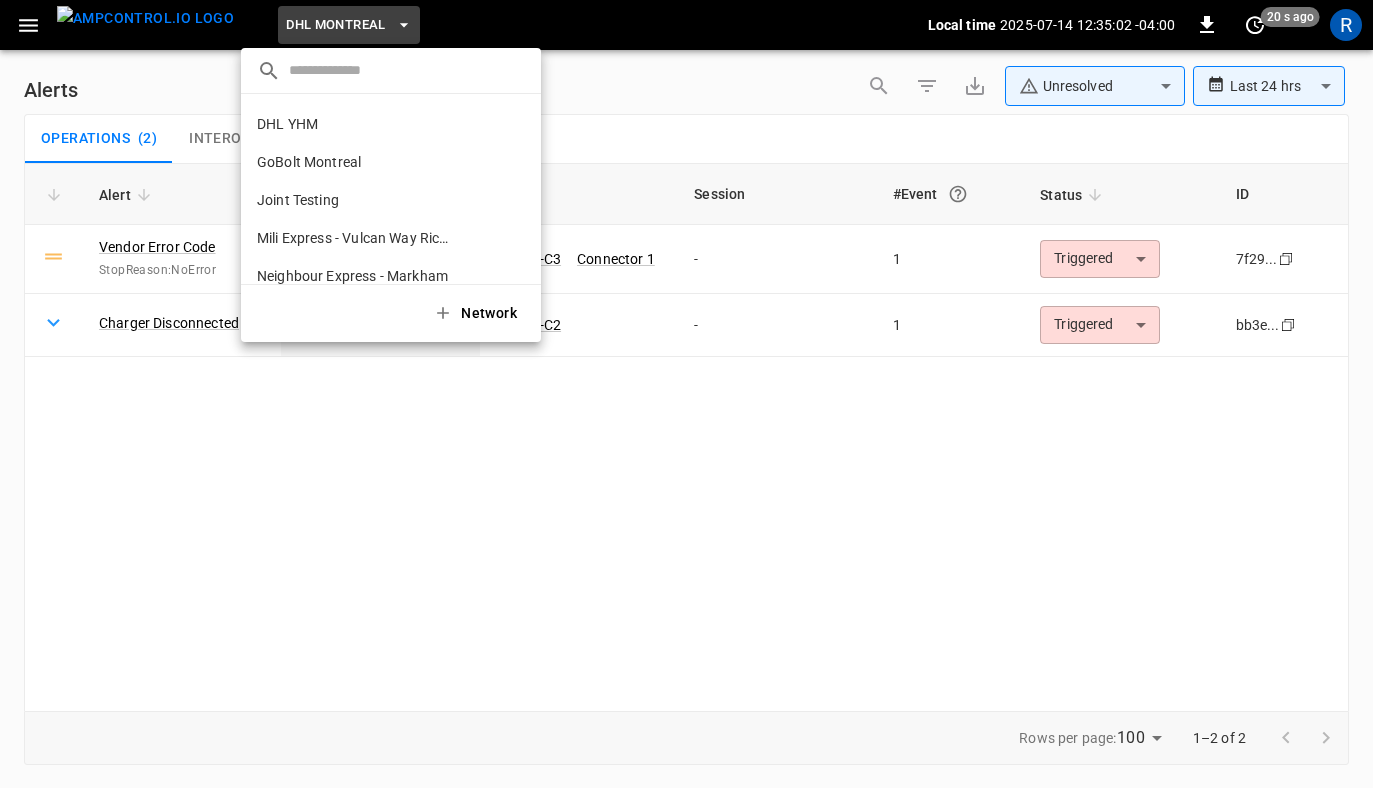 scroll, scrollTop: 201, scrollLeft: 0, axis: vertical 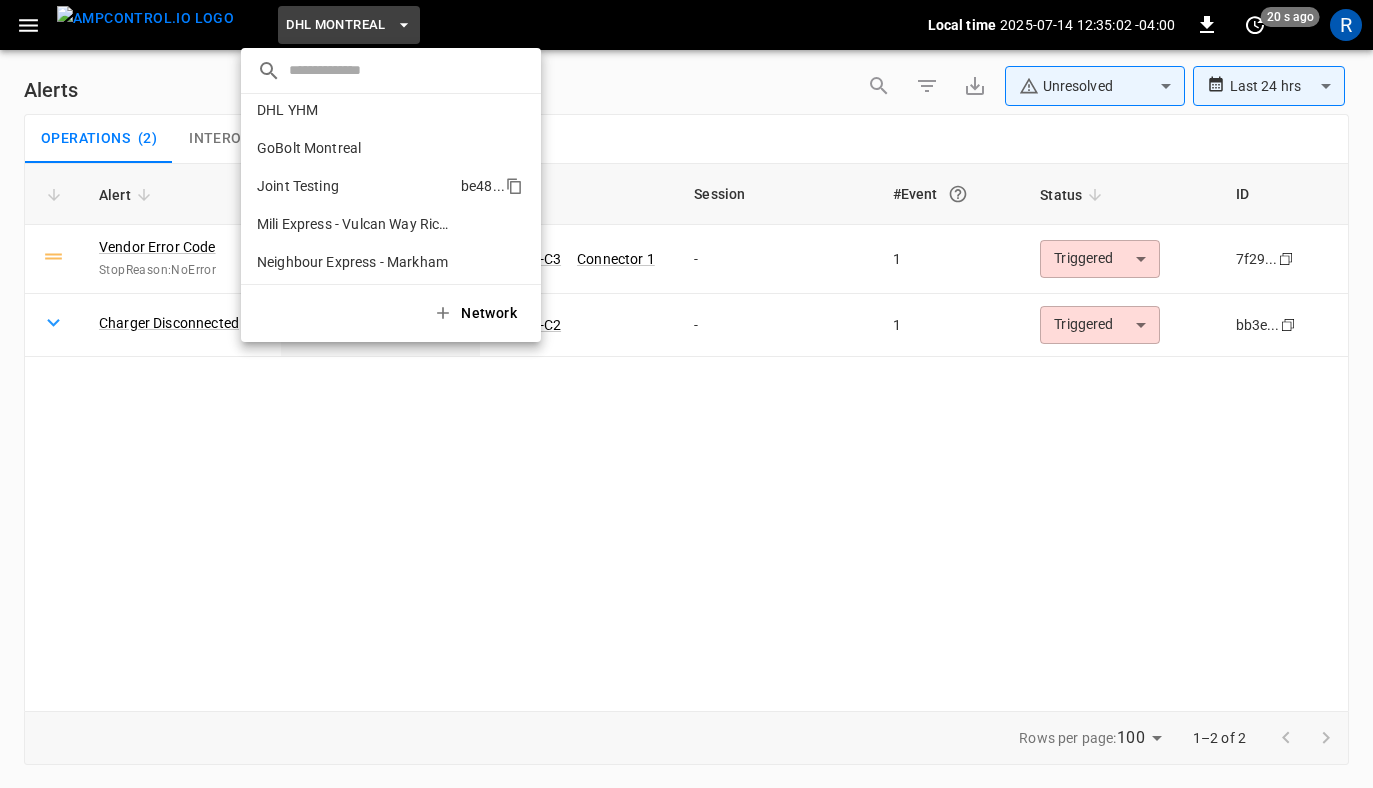 click on "Joint Testing" at bounding box center (298, 186) 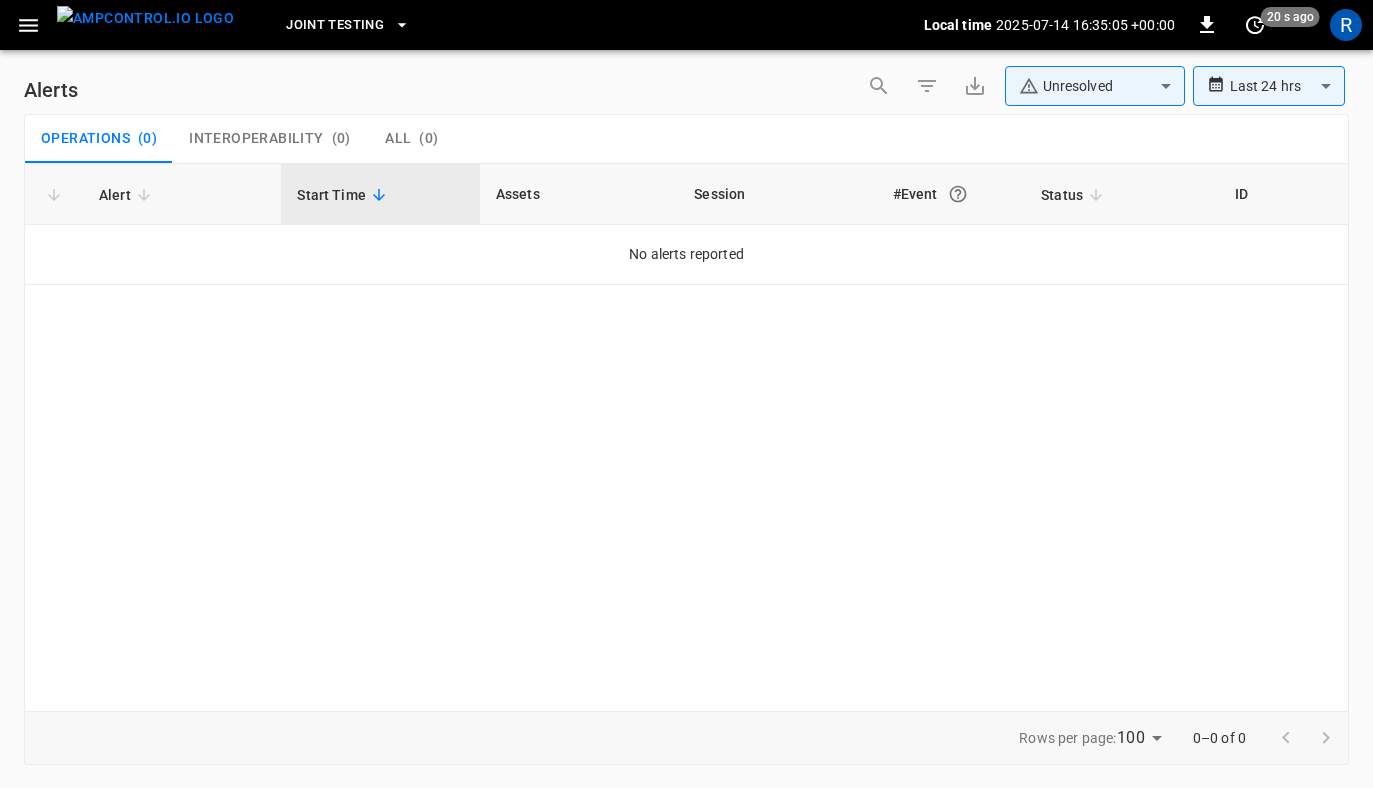 click at bounding box center [28, 25] 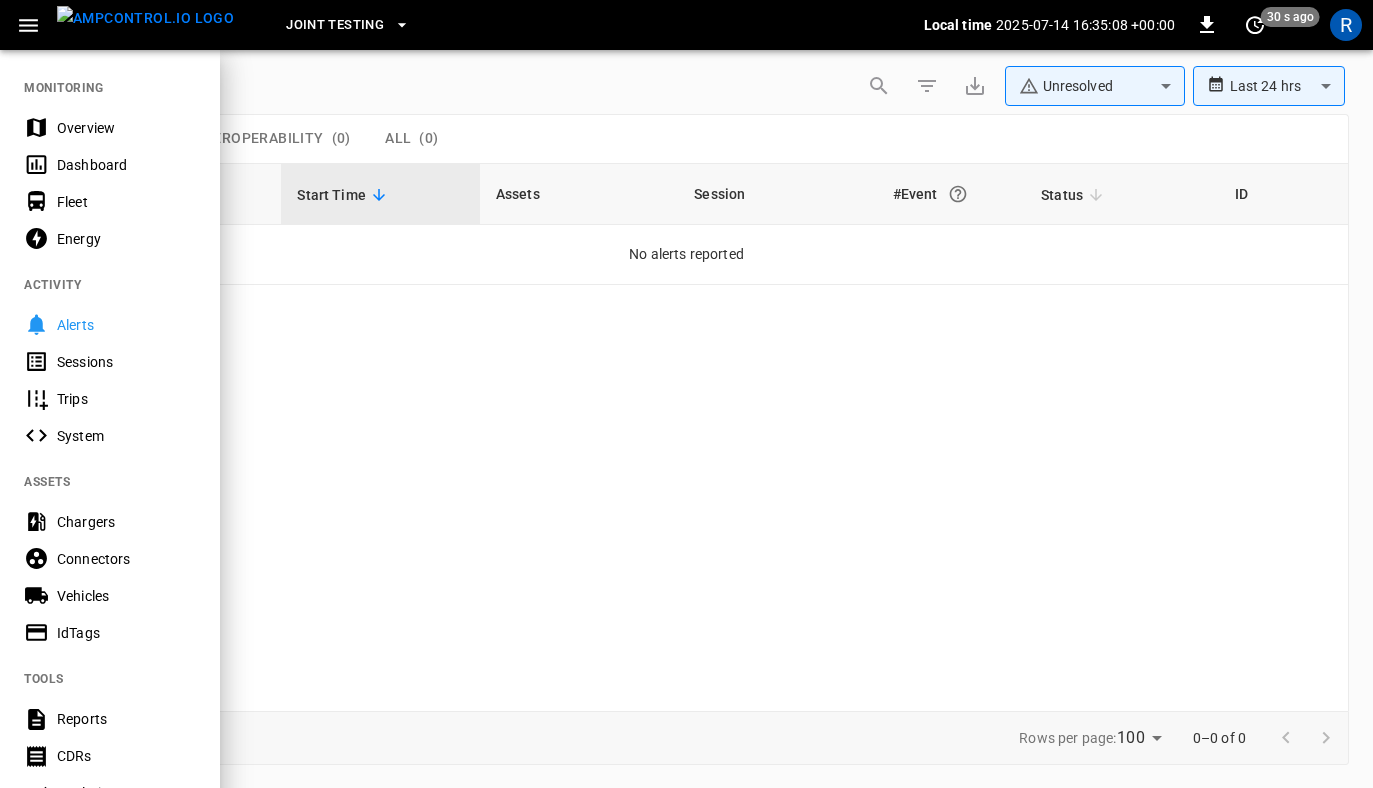 click on "Sessions" at bounding box center (126, 362) 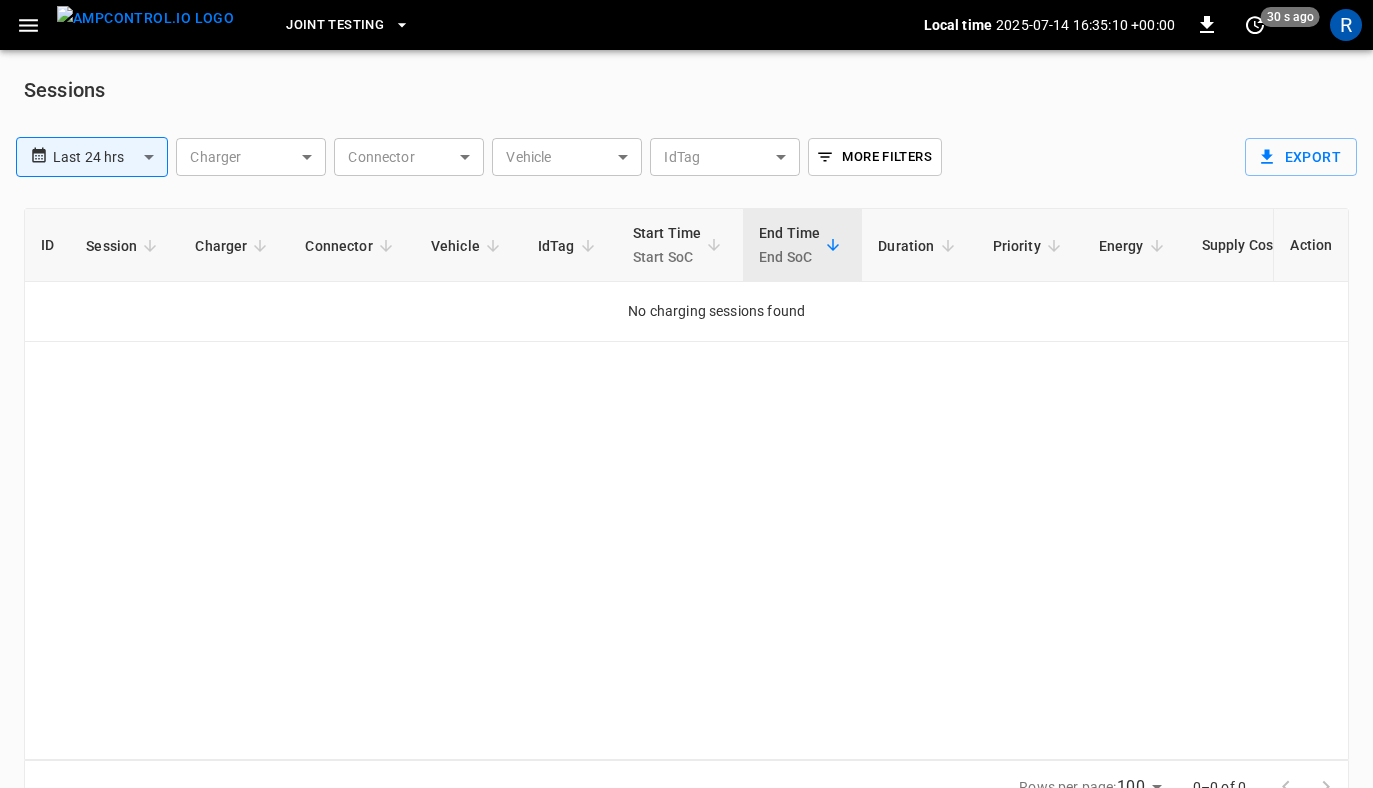 click on "**********" at bounding box center (686, 419) 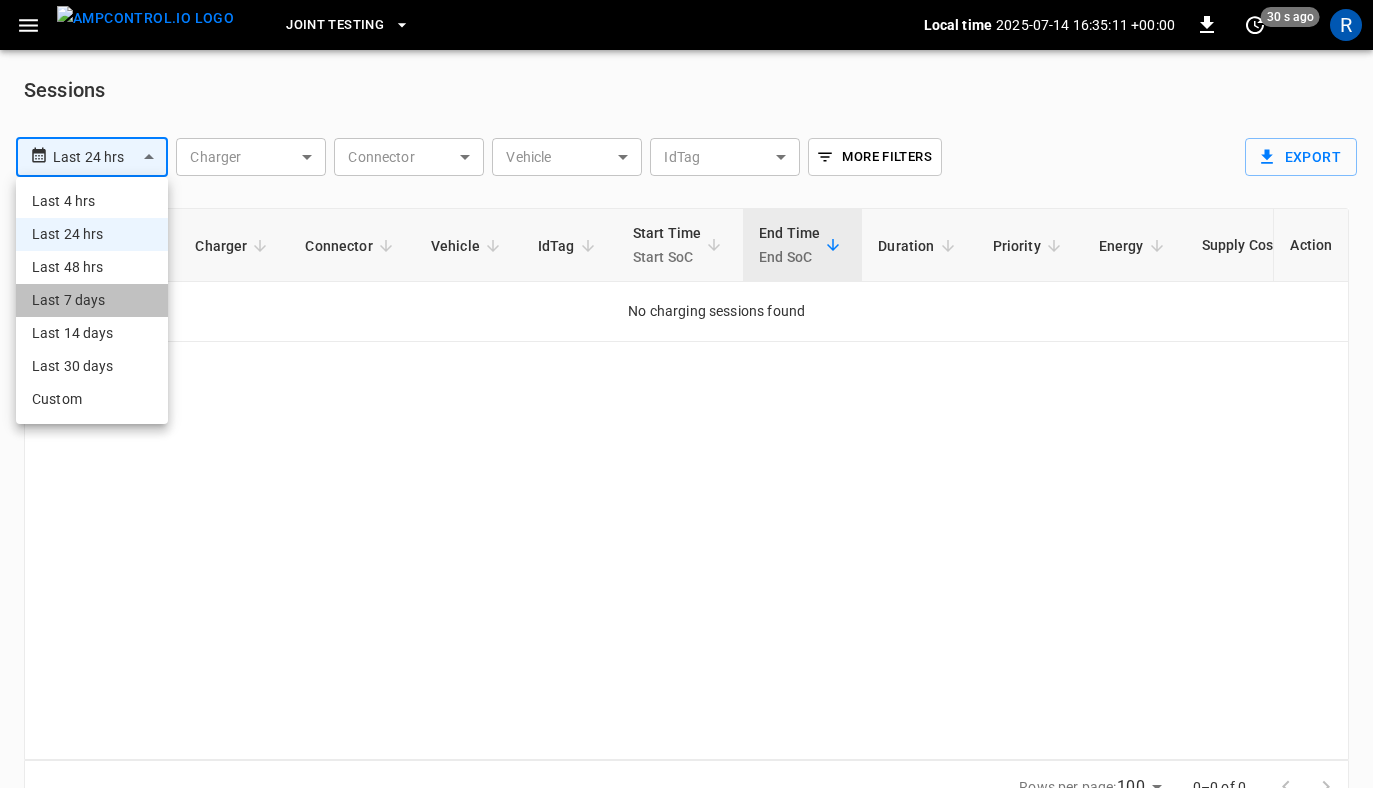 click on "Last 7 days" at bounding box center (92, 300) 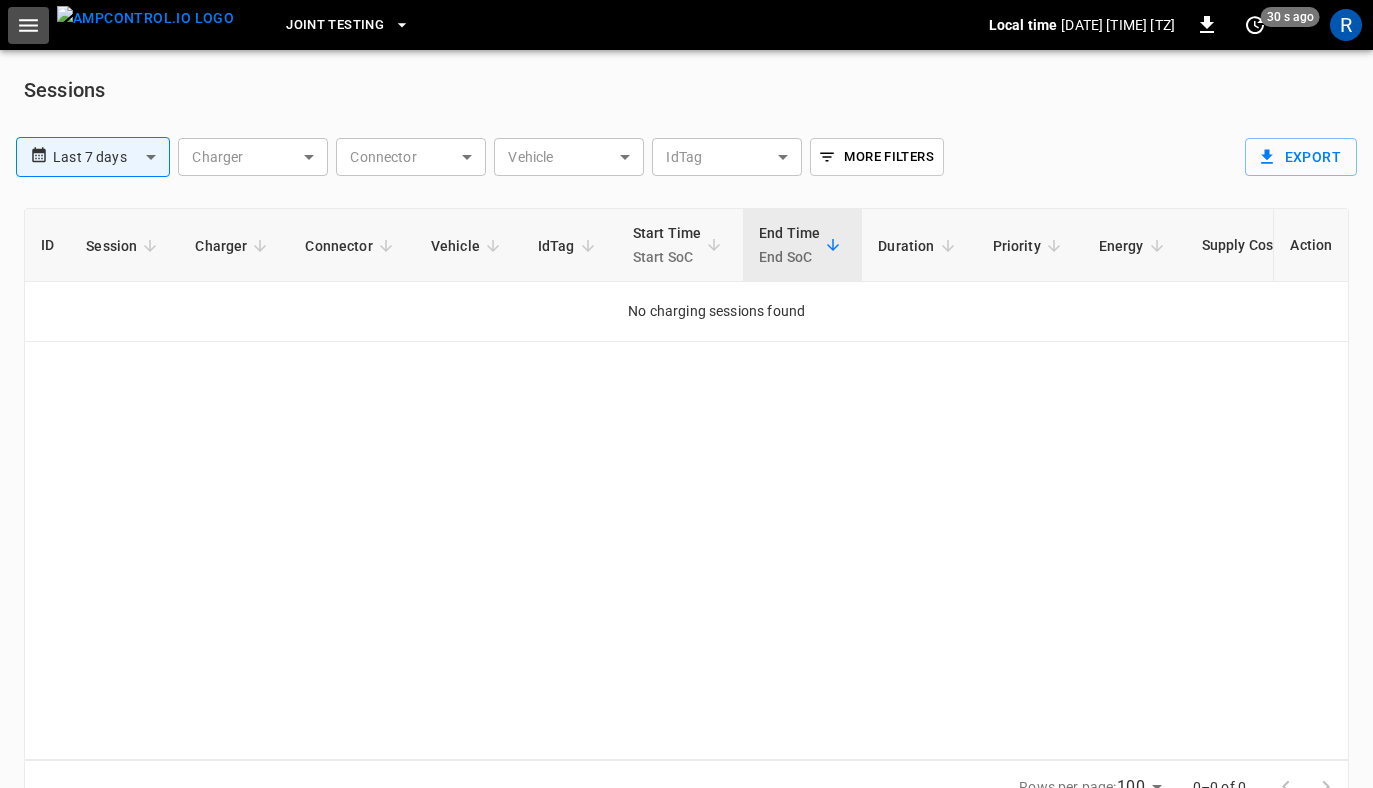 click 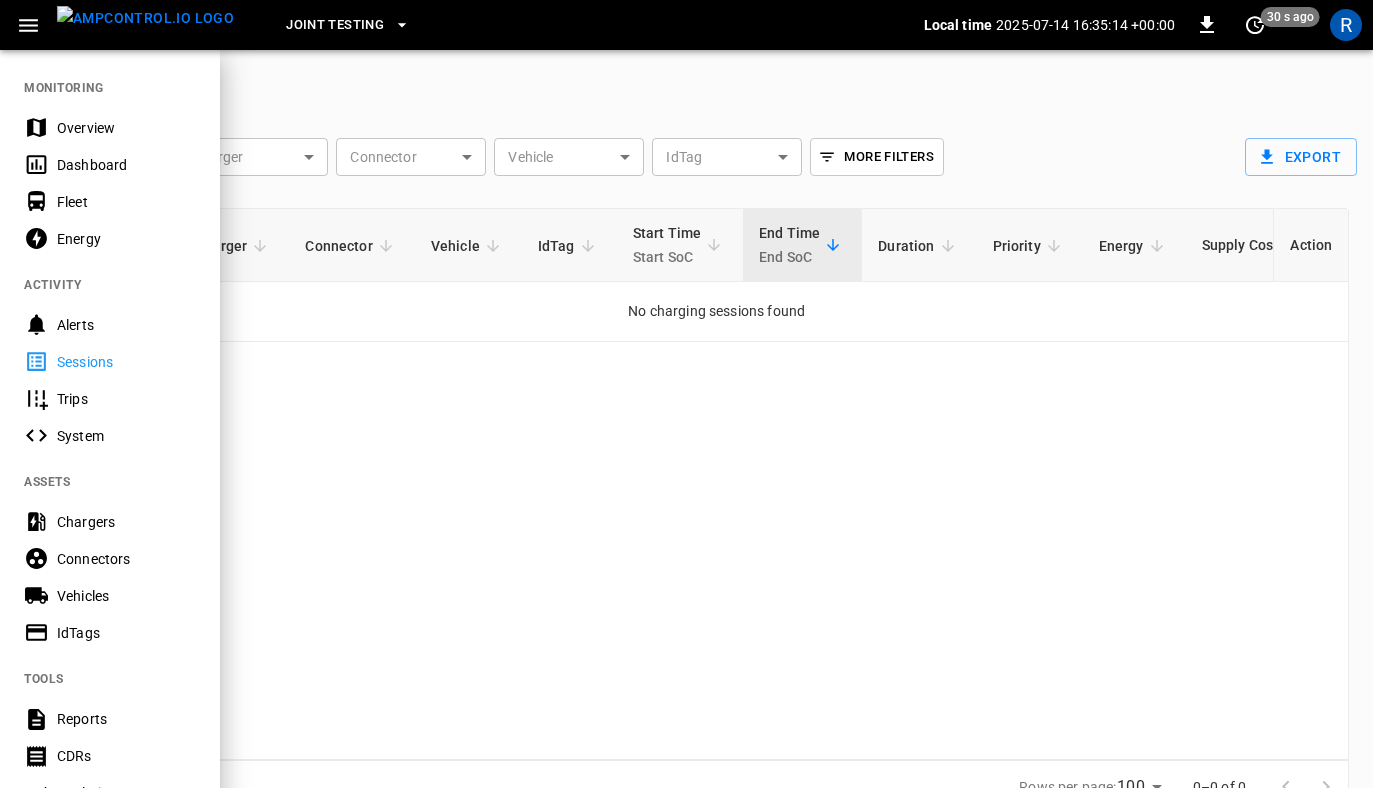 click on "Chargers" at bounding box center [126, 522] 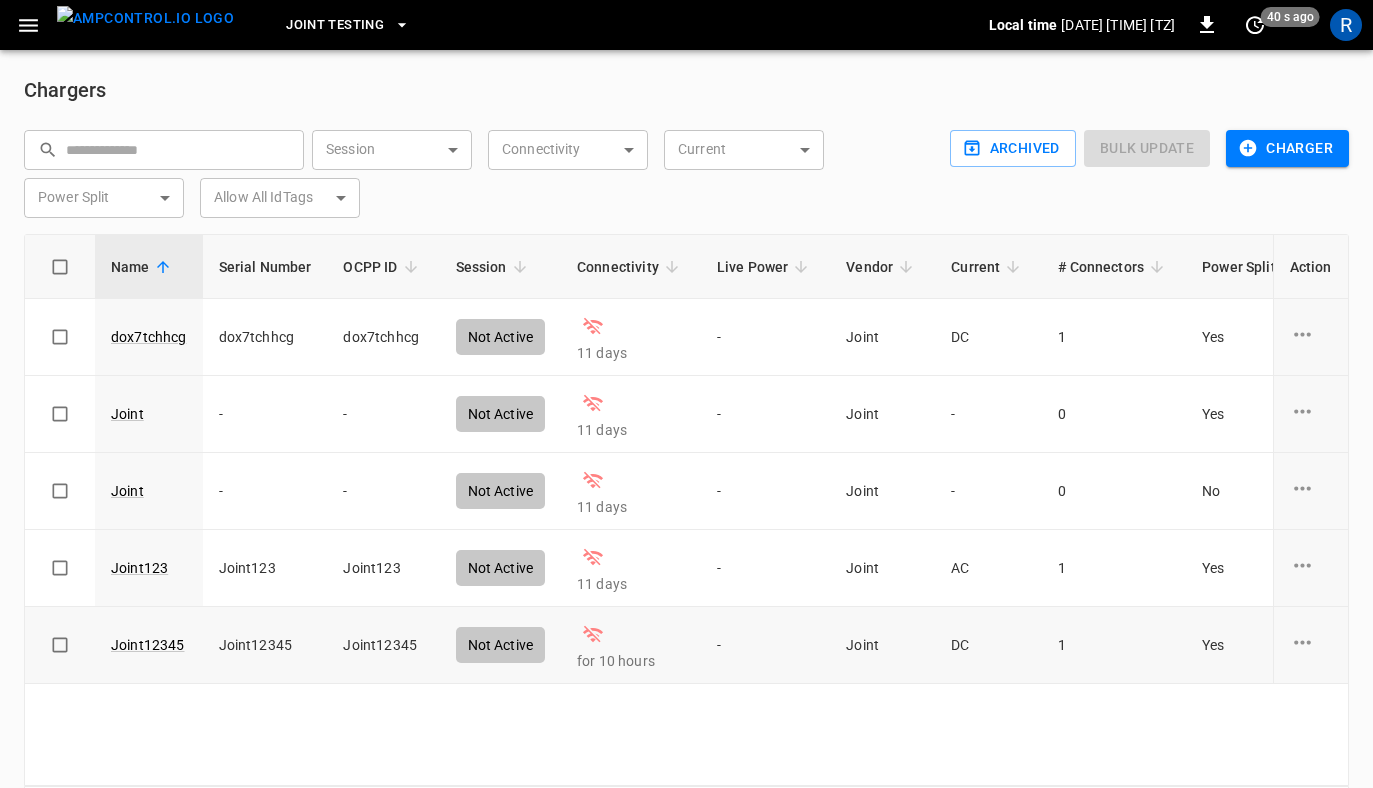 scroll, scrollTop: 75, scrollLeft: 0, axis: vertical 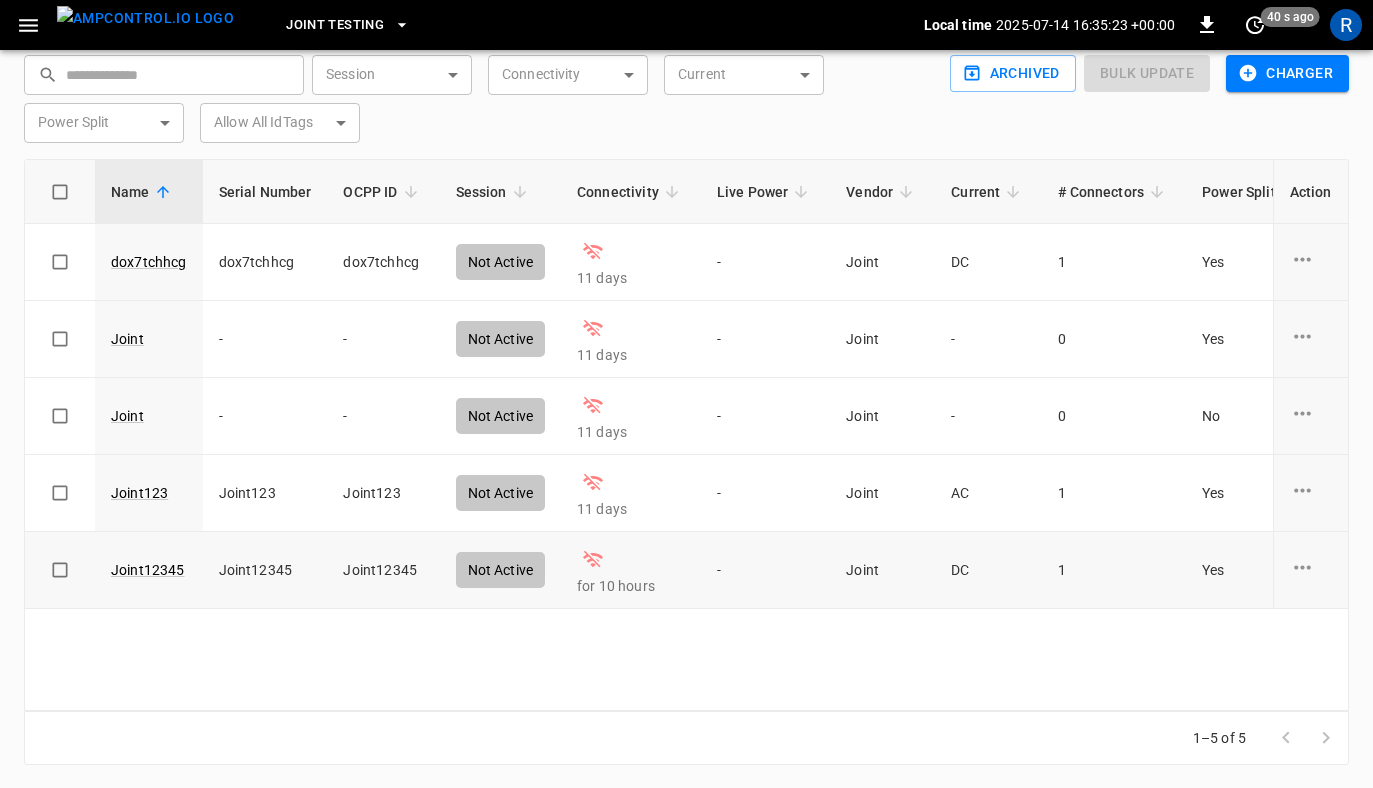 click 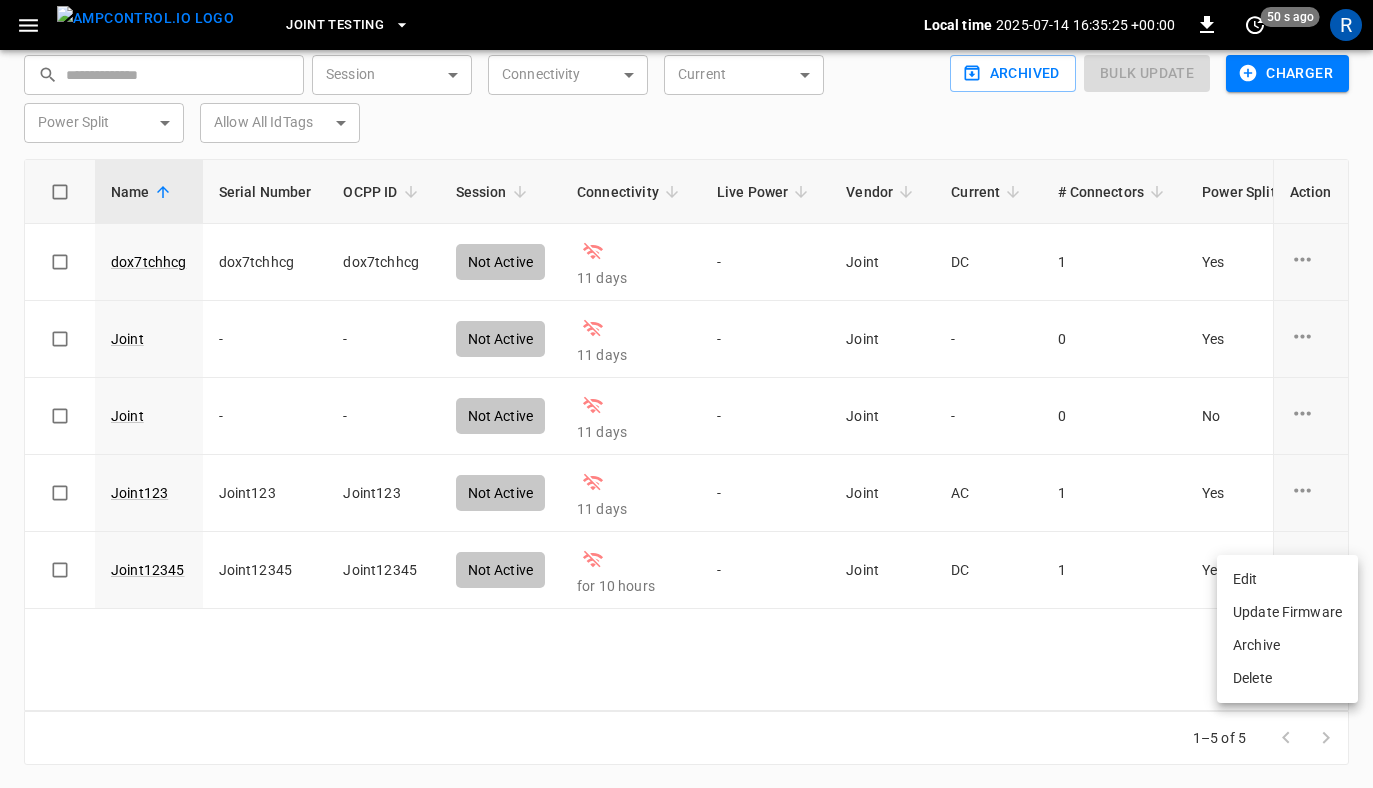 click at bounding box center [686, 394] 